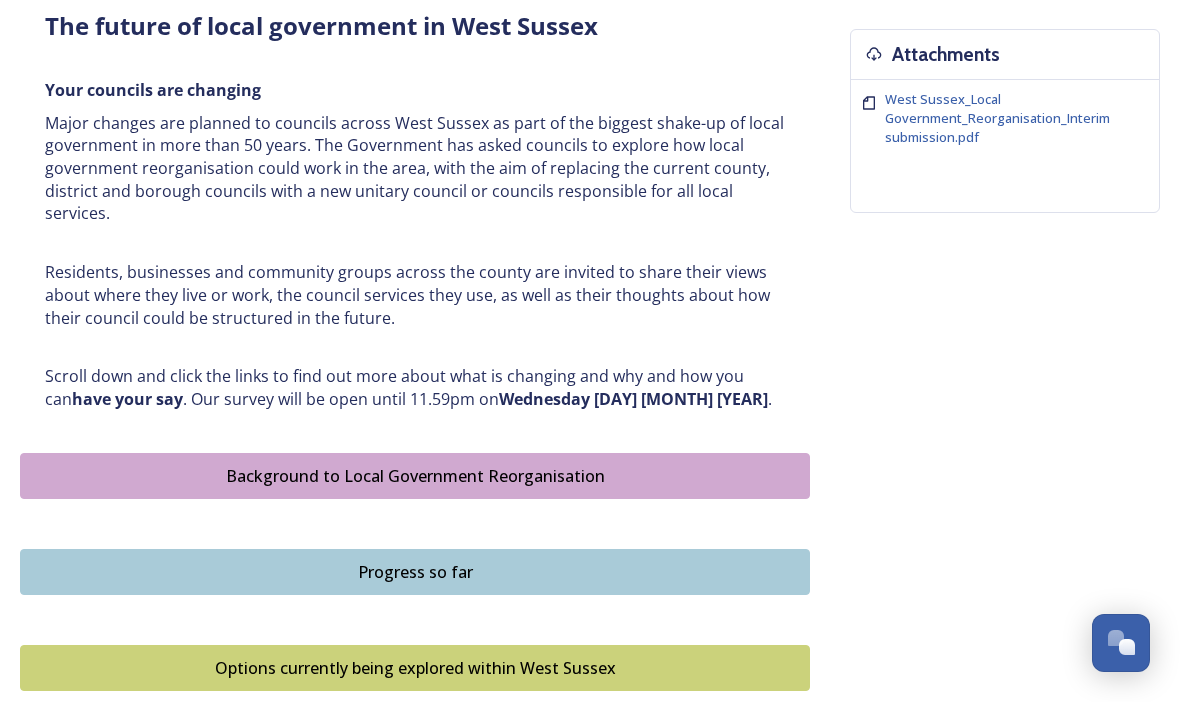 scroll, scrollTop: 777, scrollLeft: 0, axis: vertical 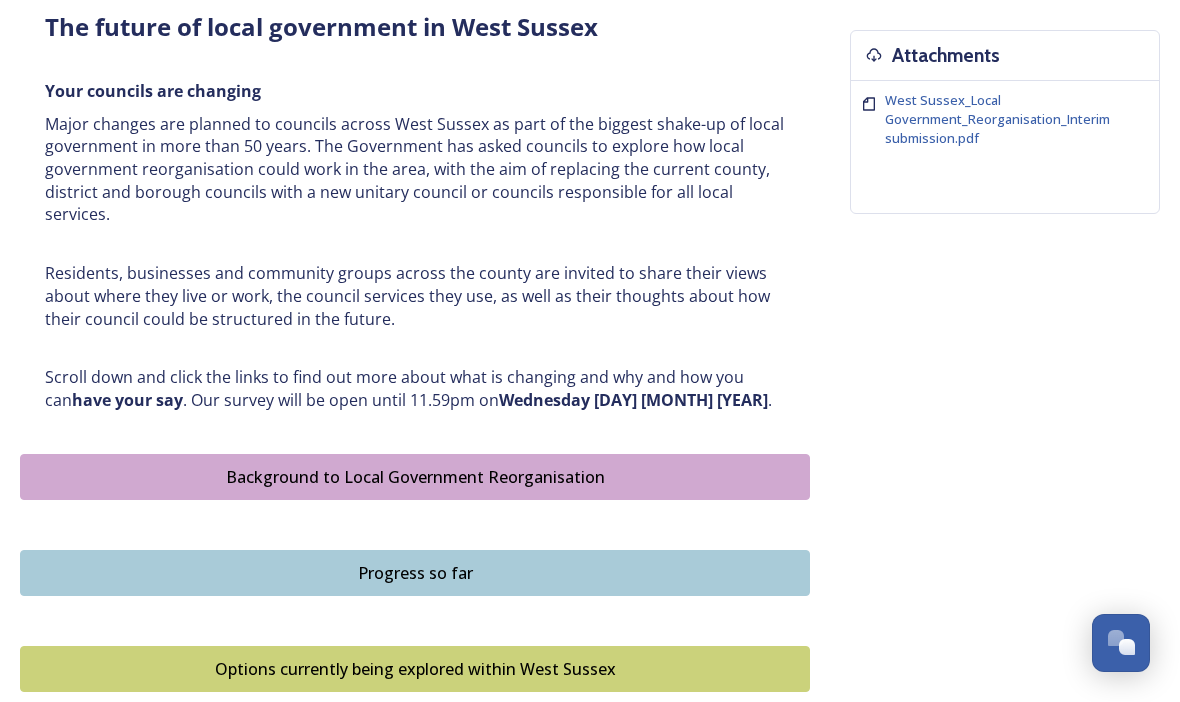 click on "Background to Local Government Reorganisation" at bounding box center [415, 477] 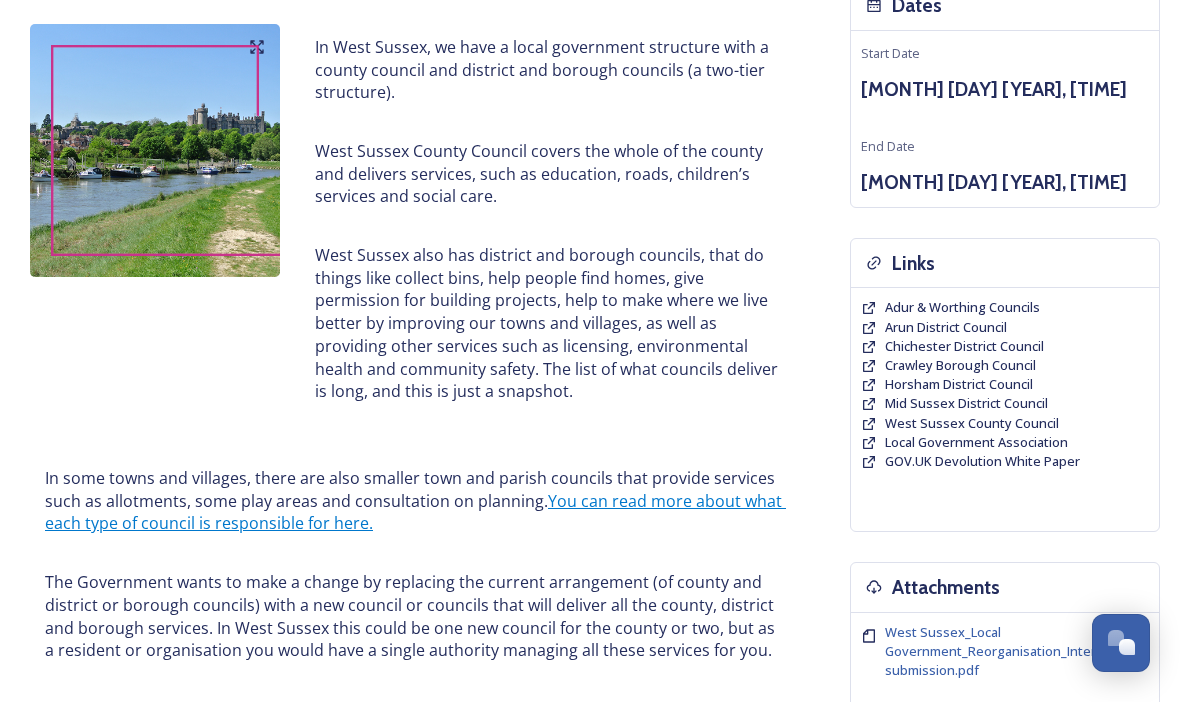 scroll, scrollTop: 0, scrollLeft: 0, axis: both 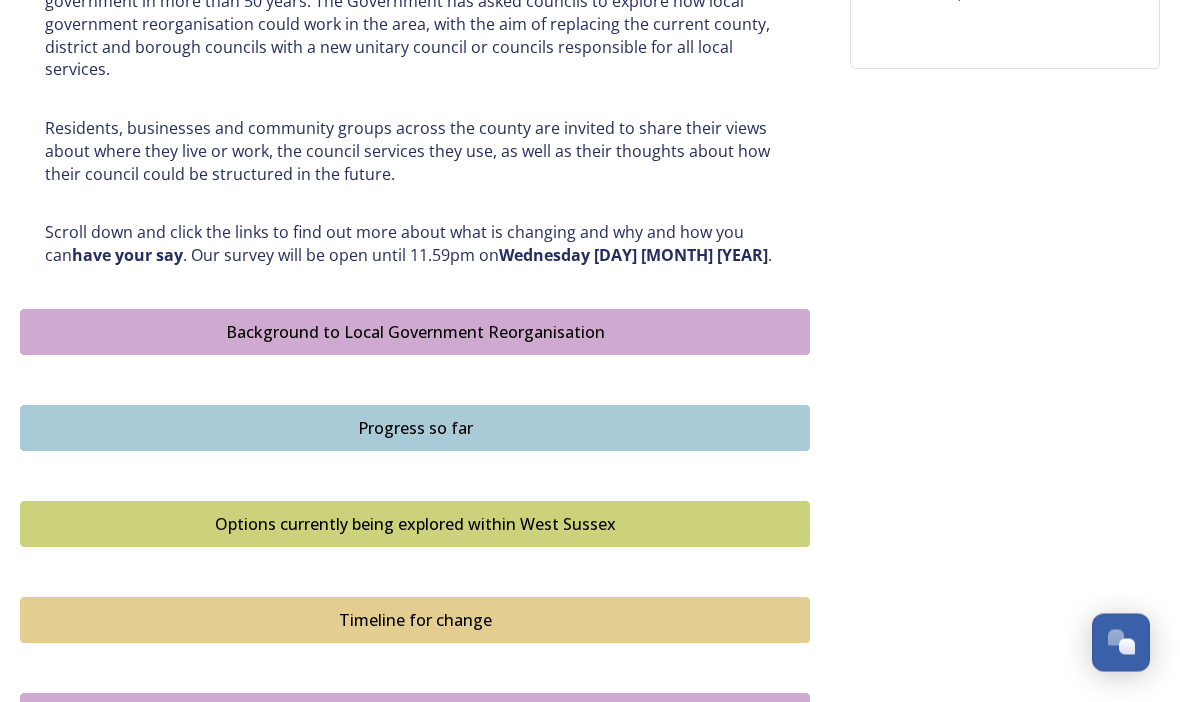 click on "Progress so far" at bounding box center [415, 429] 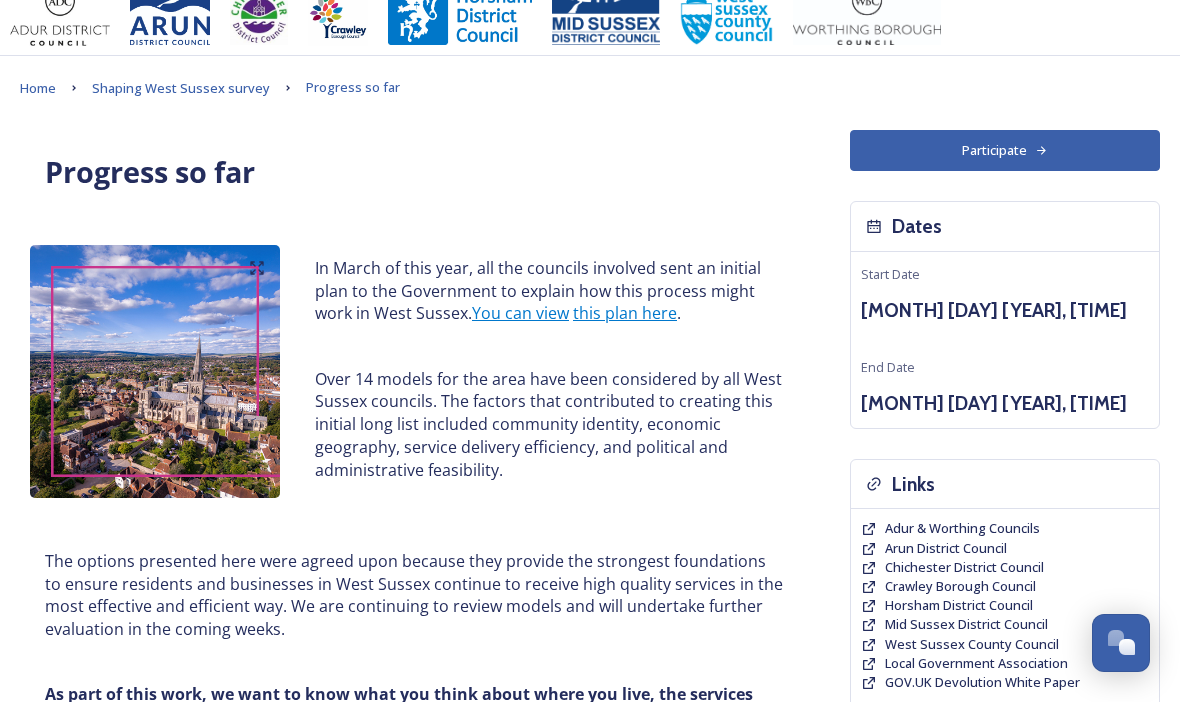 scroll, scrollTop: 0, scrollLeft: 0, axis: both 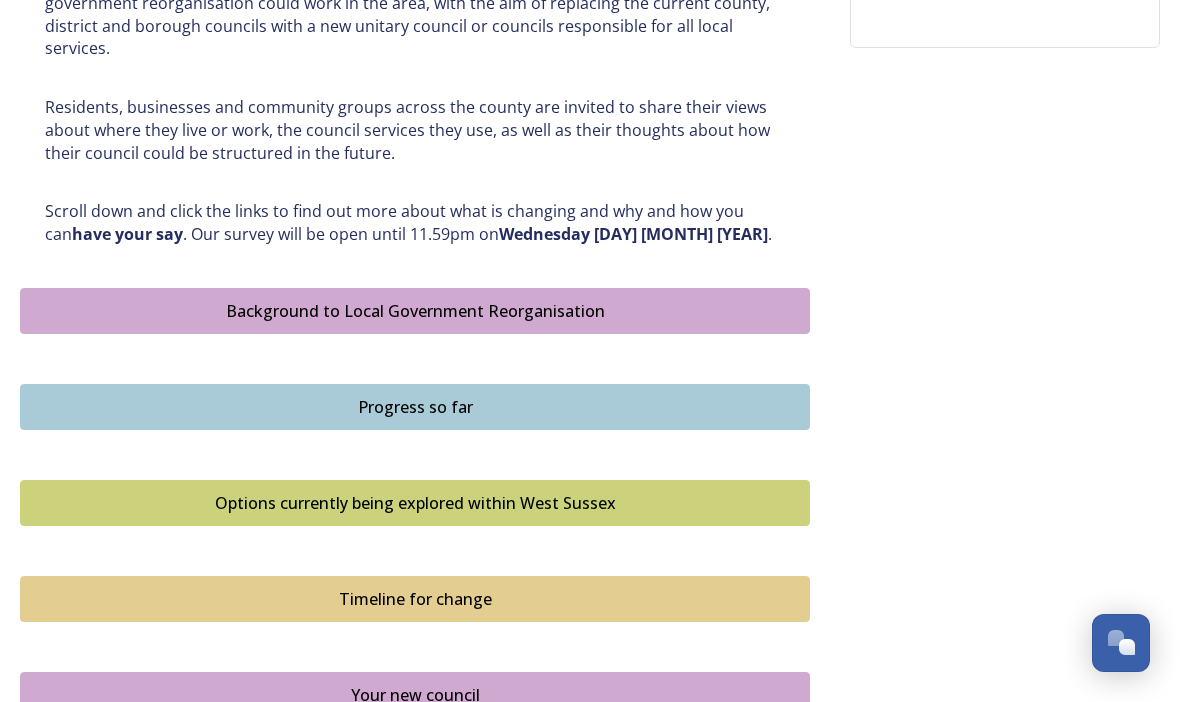 click on "Options currently being explored within West Sussex" at bounding box center (415, 503) 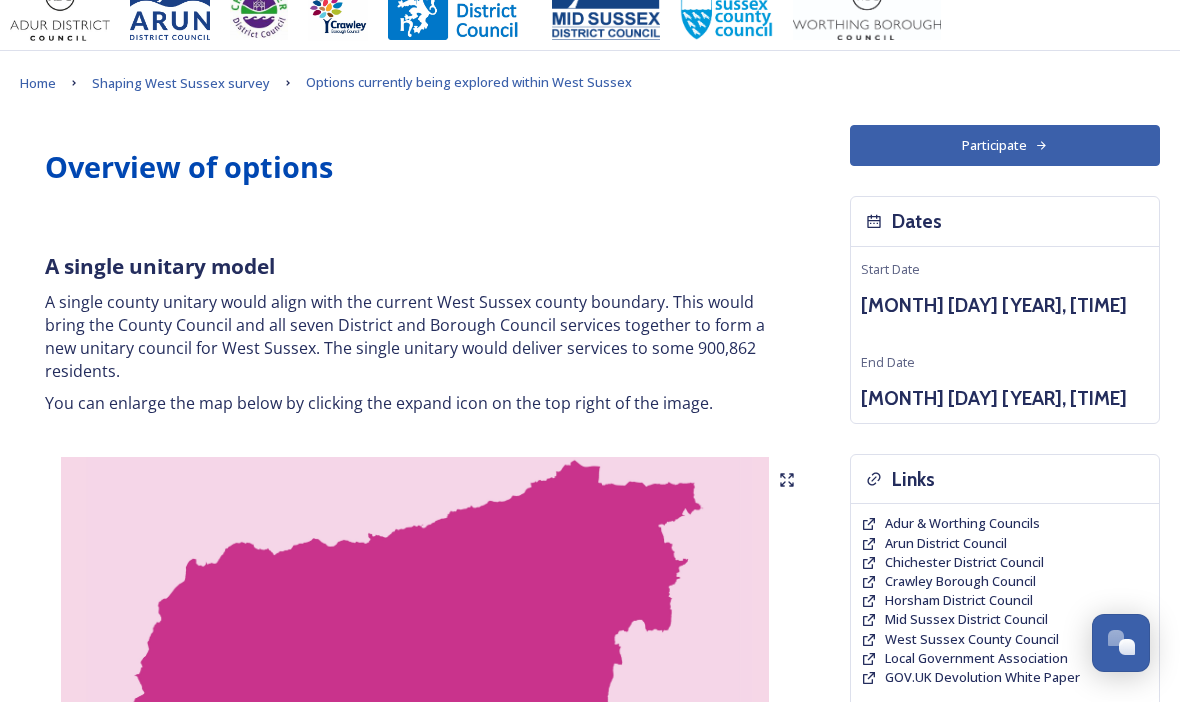 scroll, scrollTop: 0, scrollLeft: 0, axis: both 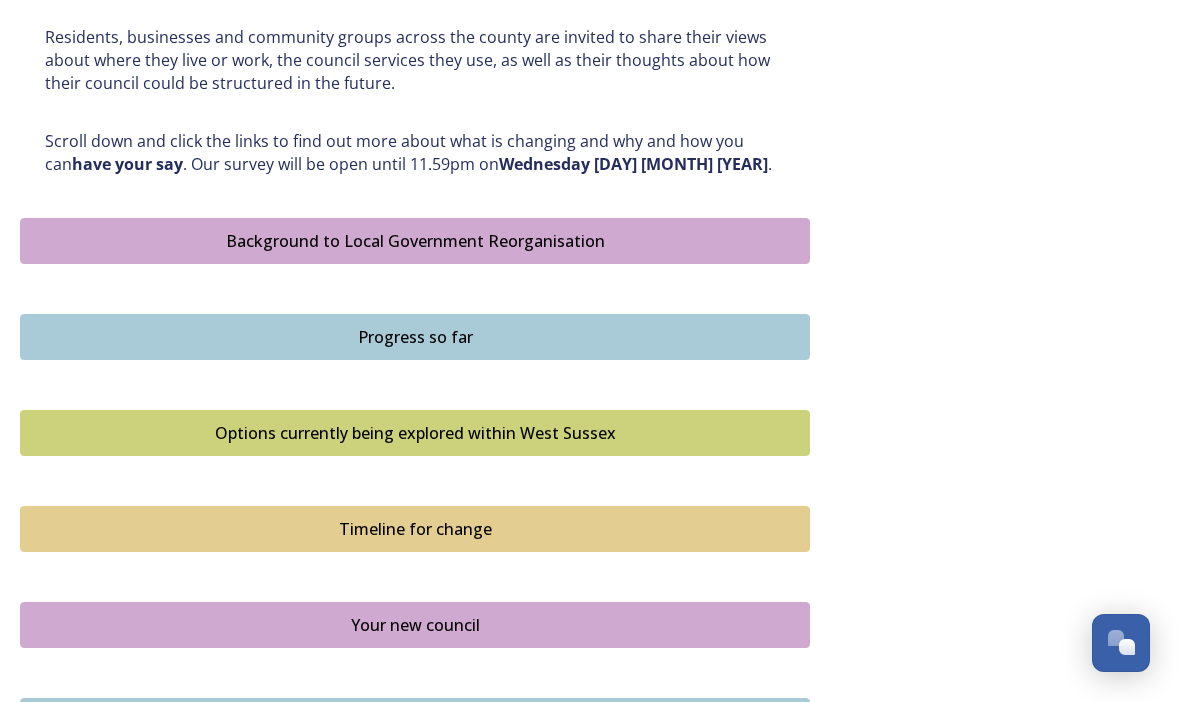 click on "Timeline for change" at bounding box center [415, 529] 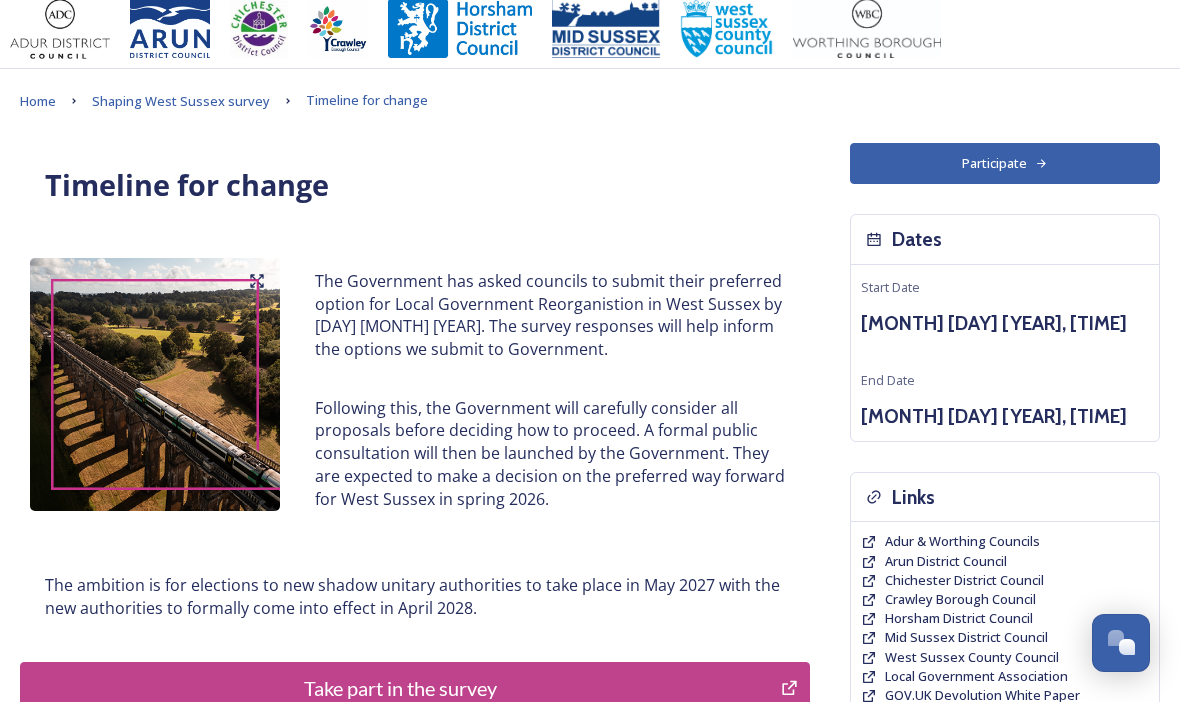 scroll, scrollTop: 0, scrollLeft: 0, axis: both 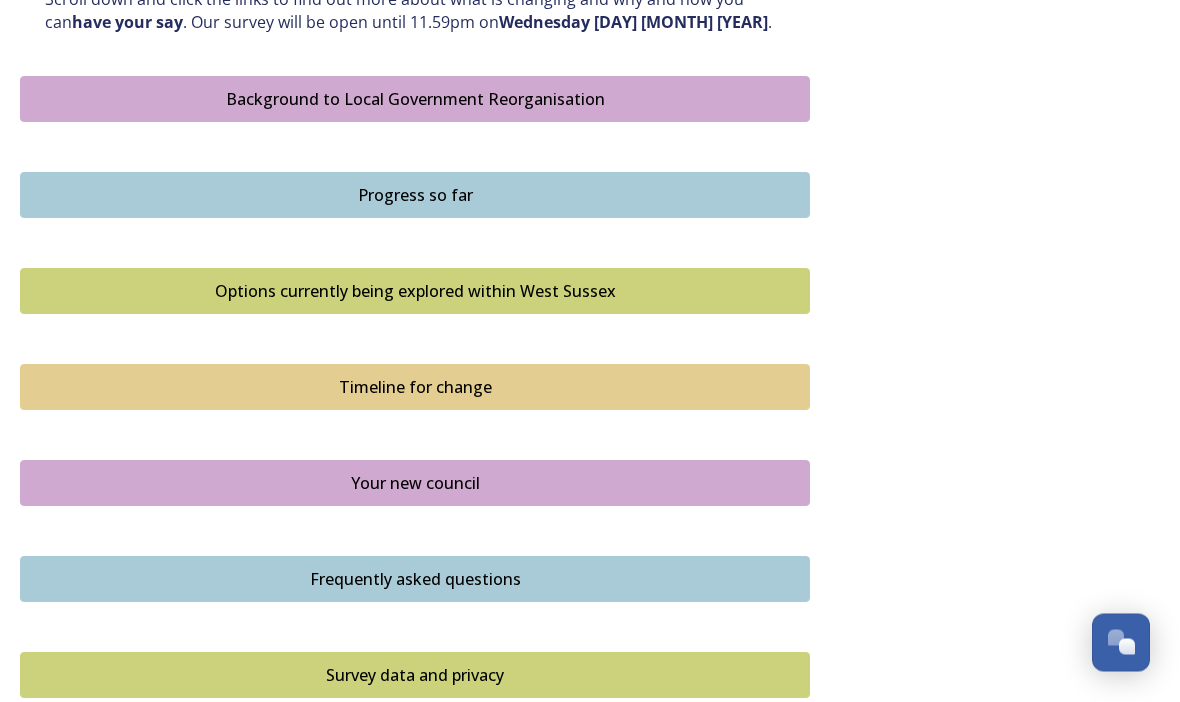 click on "Your new council" at bounding box center [415, 484] 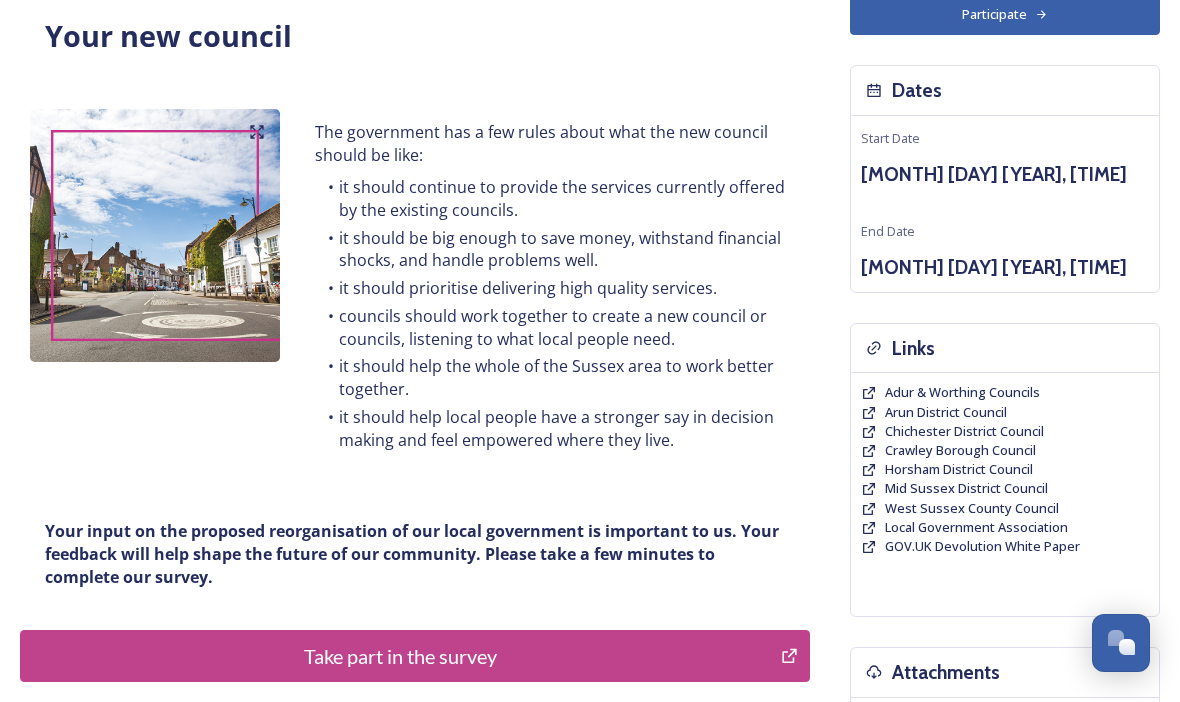 scroll, scrollTop: 0, scrollLeft: 0, axis: both 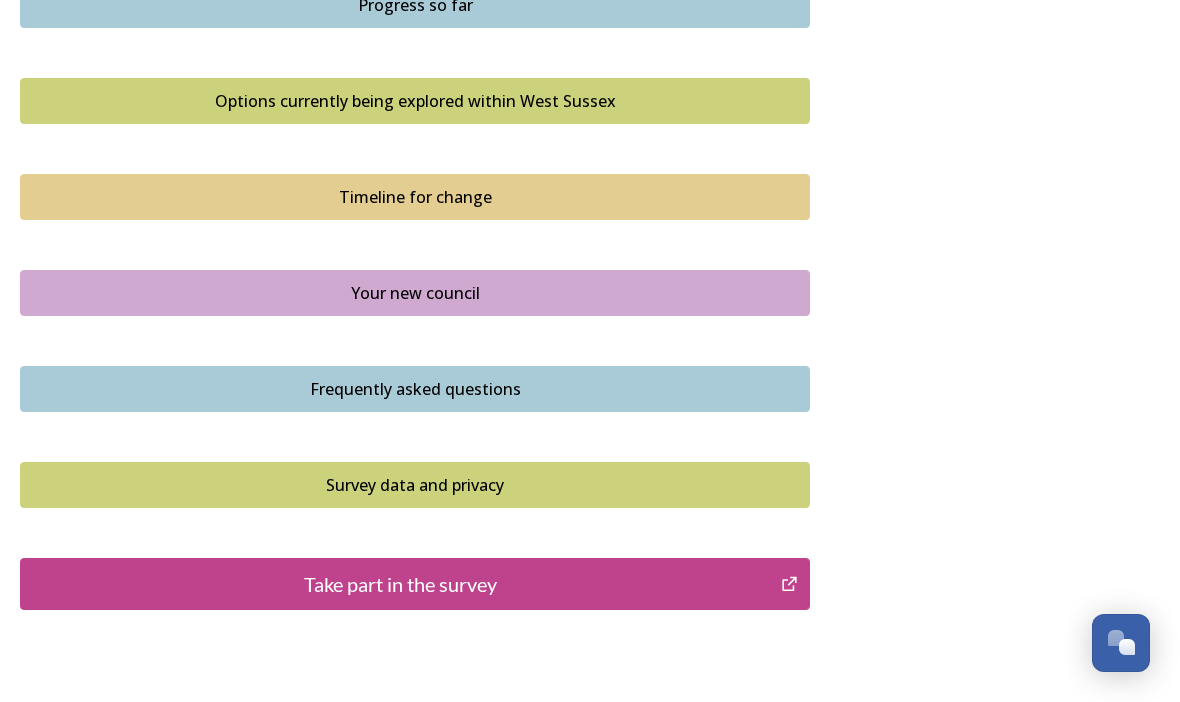 click on "Frequently asked questions" at bounding box center (415, 389) 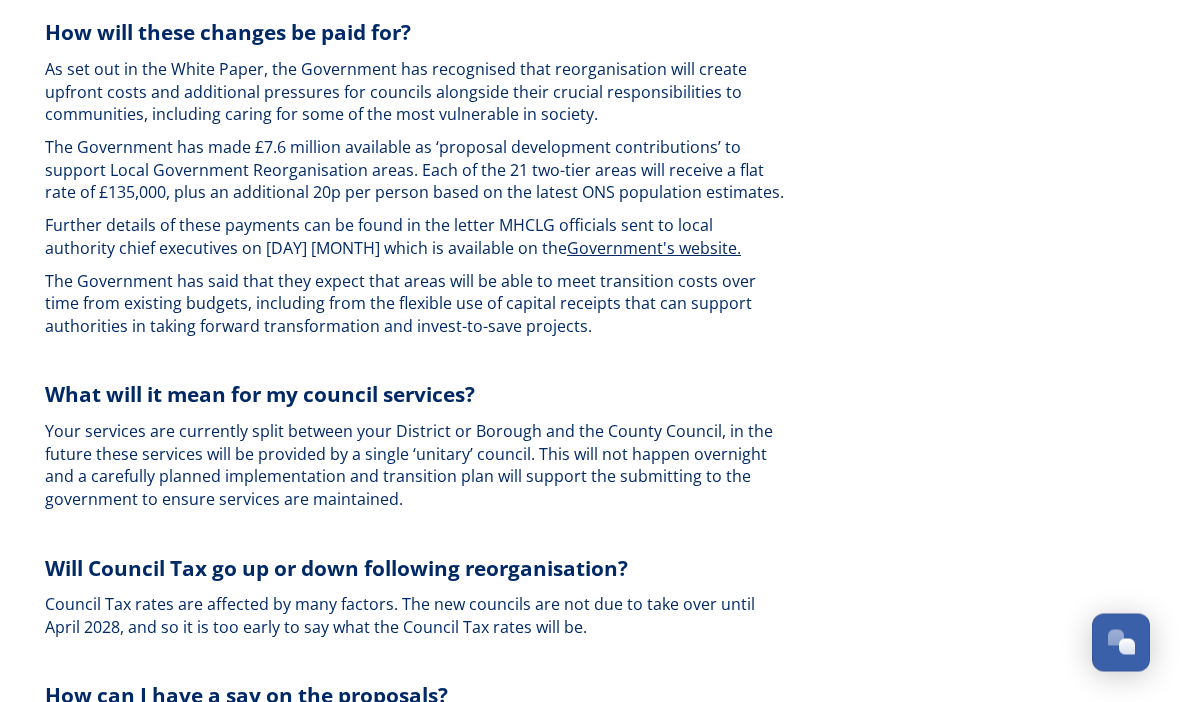 scroll, scrollTop: 4208, scrollLeft: 0, axis: vertical 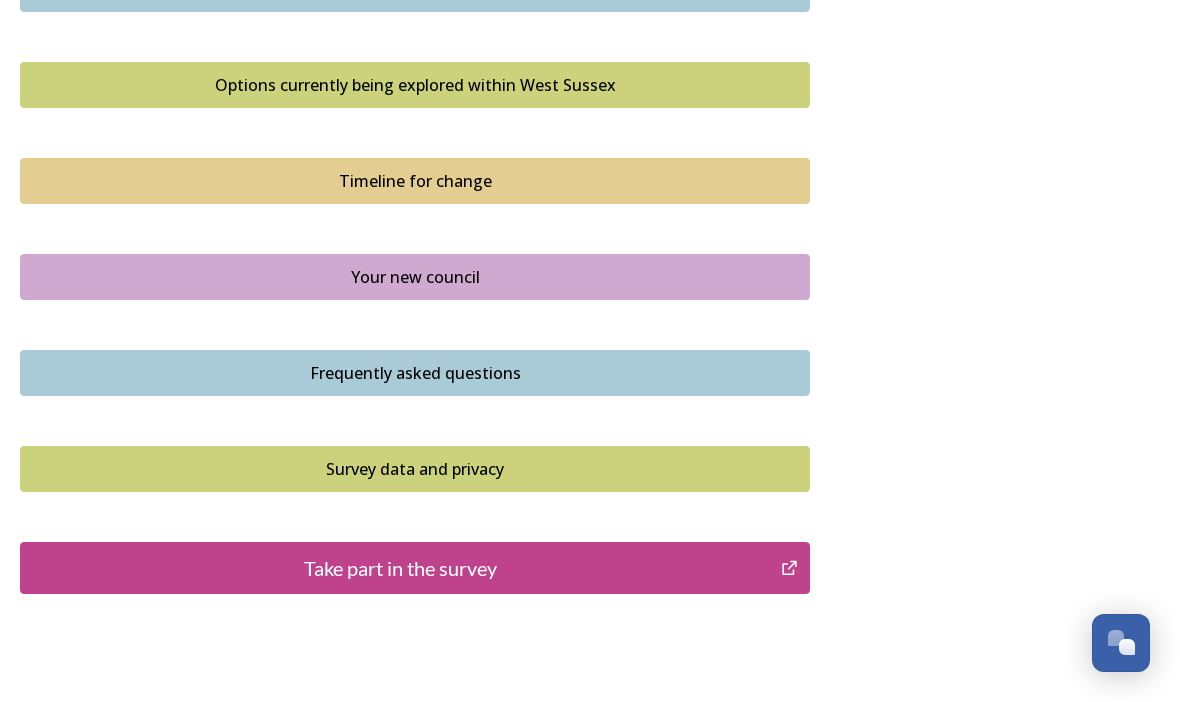 click on "Take part in the survey" at bounding box center [400, 568] 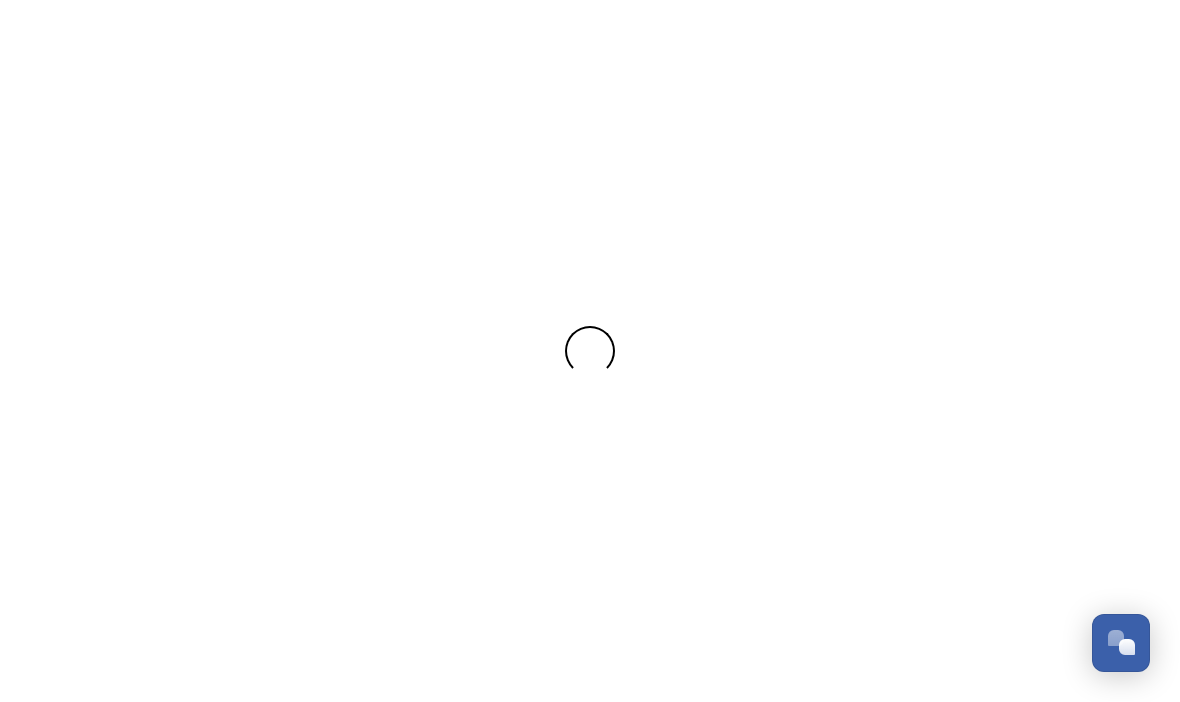 scroll, scrollTop: 0, scrollLeft: 0, axis: both 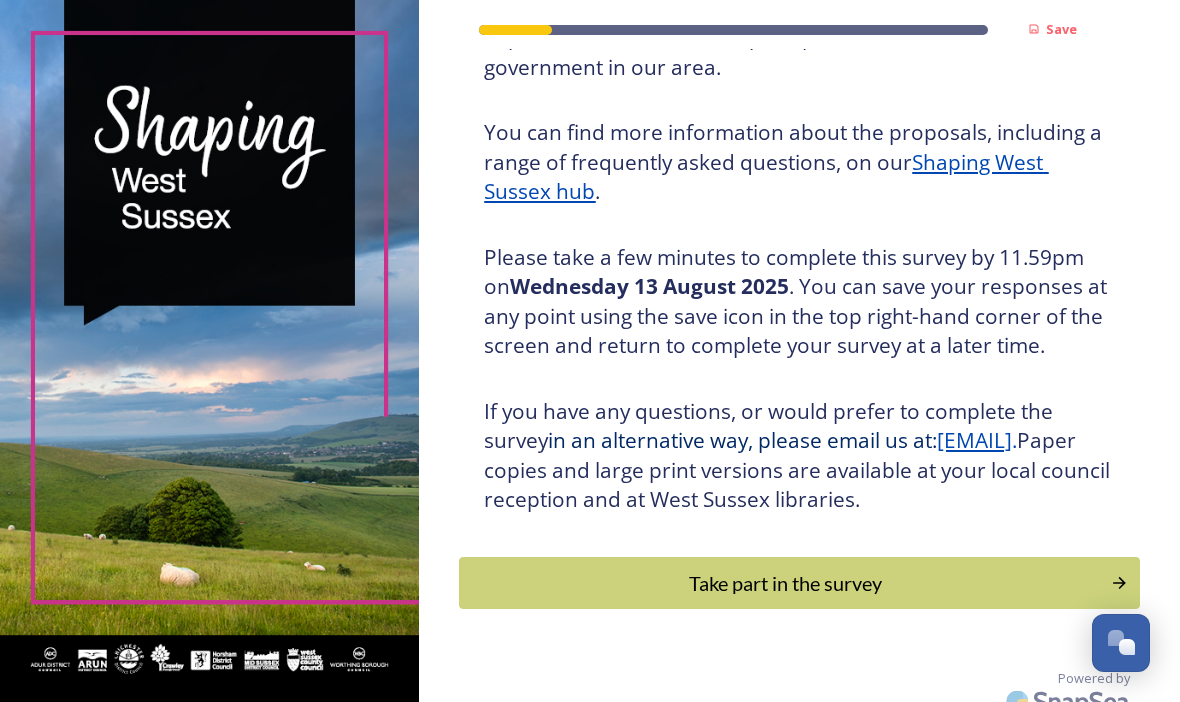 click on "Take part in the survey" at bounding box center [784, 583] 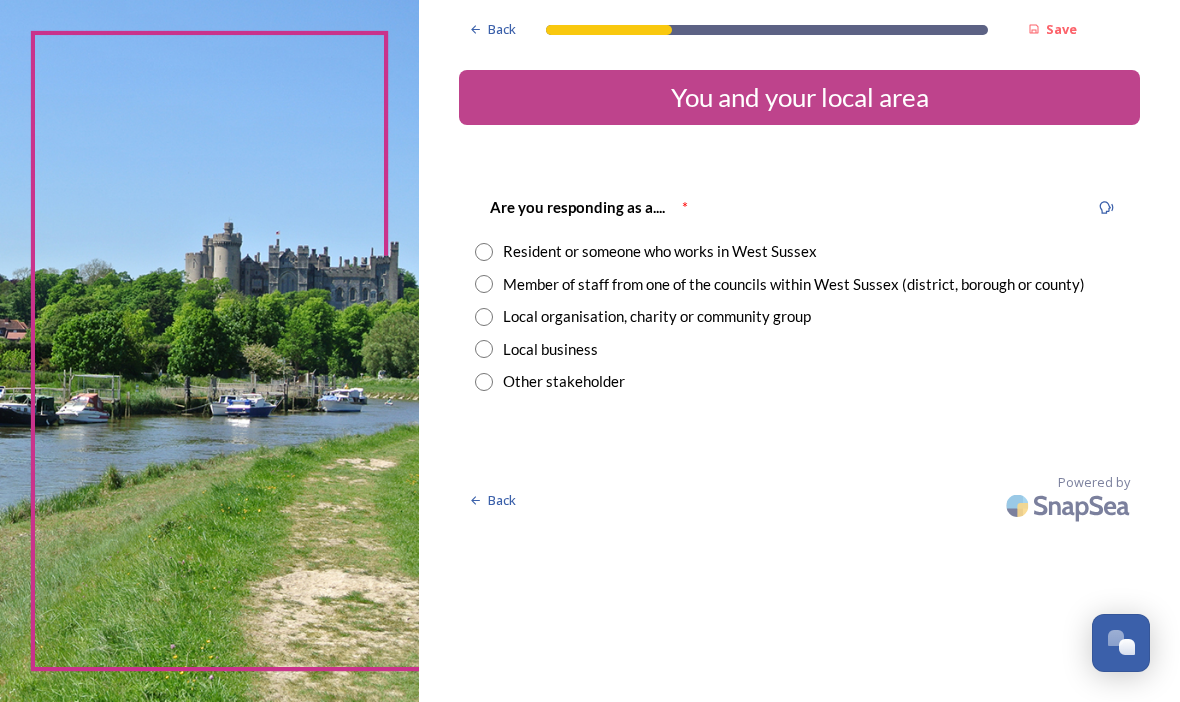 click at bounding box center (484, 252) 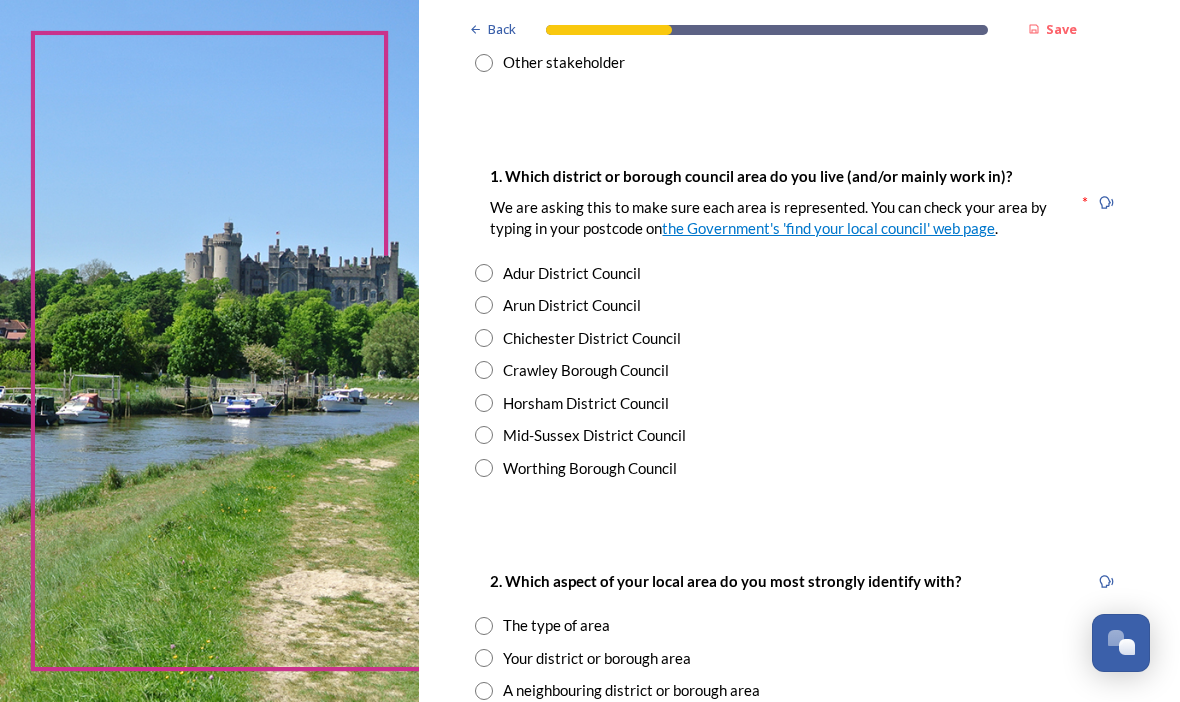 scroll, scrollTop: 319, scrollLeft: 0, axis: vertical 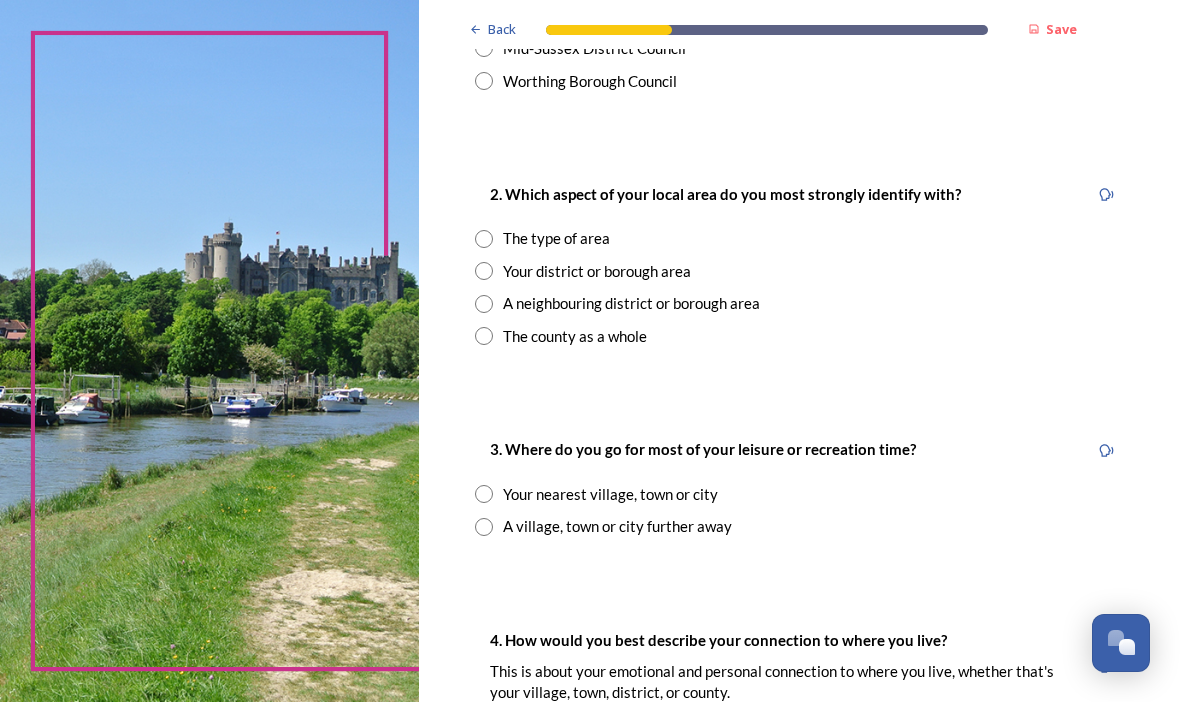click at bounding box center [484, 271] 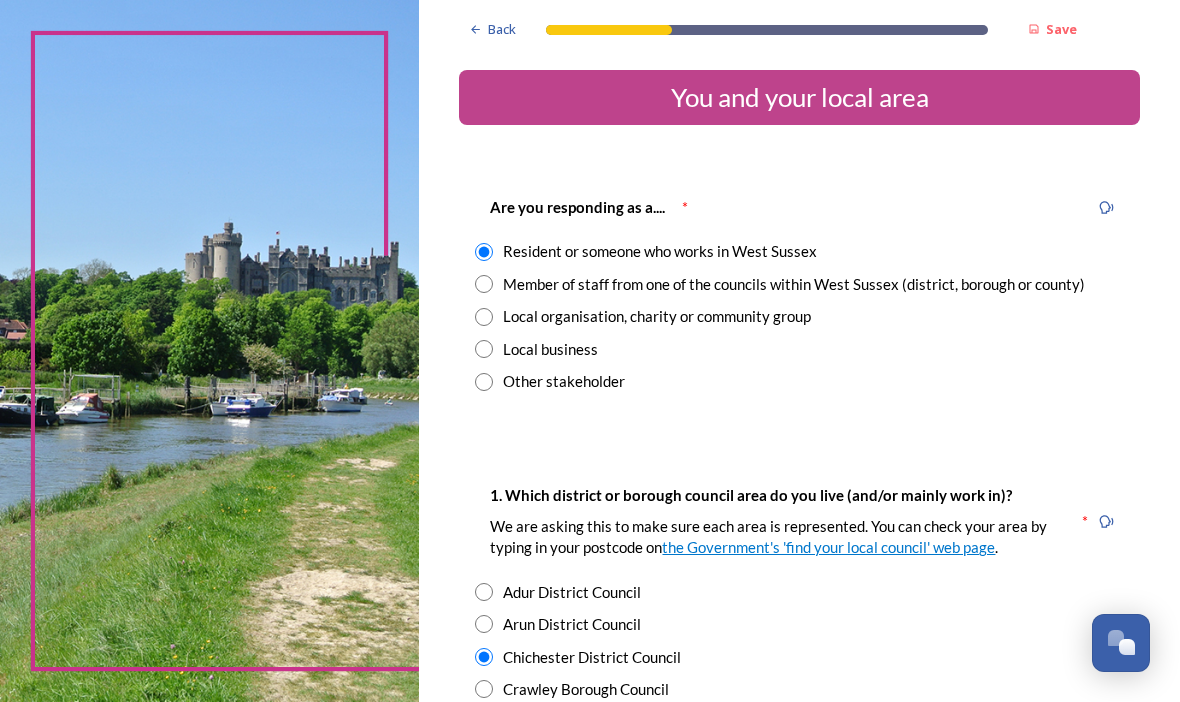 scroll, scrollTop: 0, scrollLeft: 0, axis: both 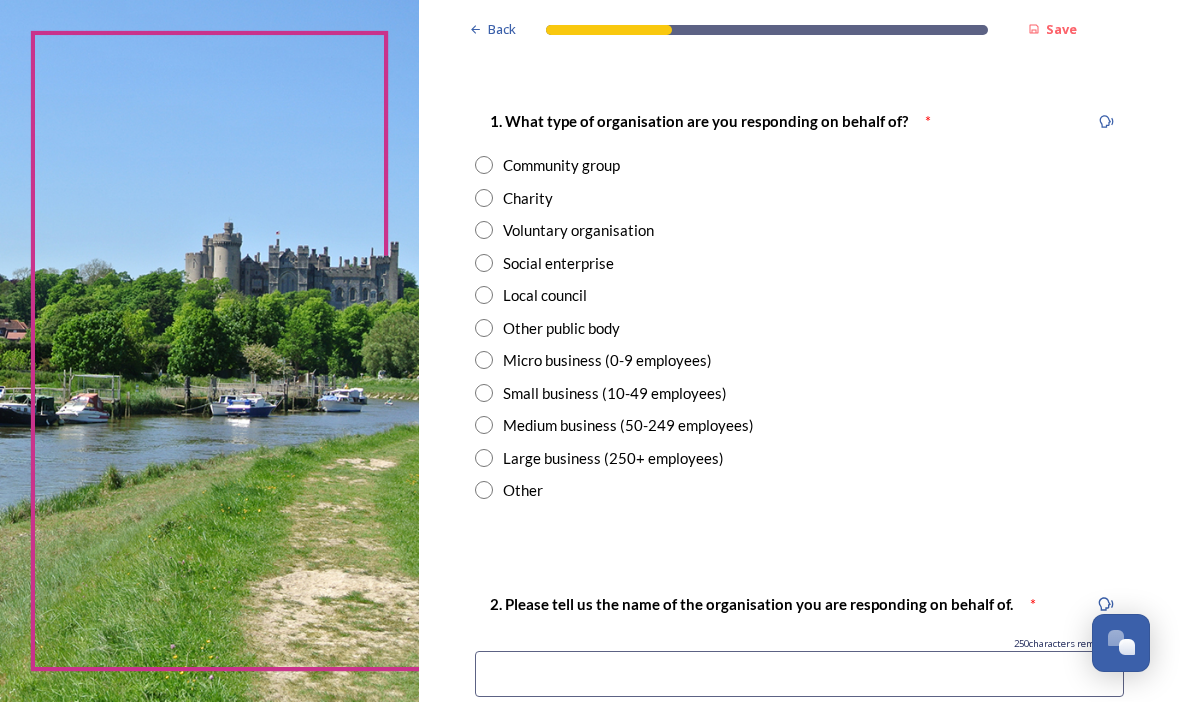 click at bounding box center (484, 490) 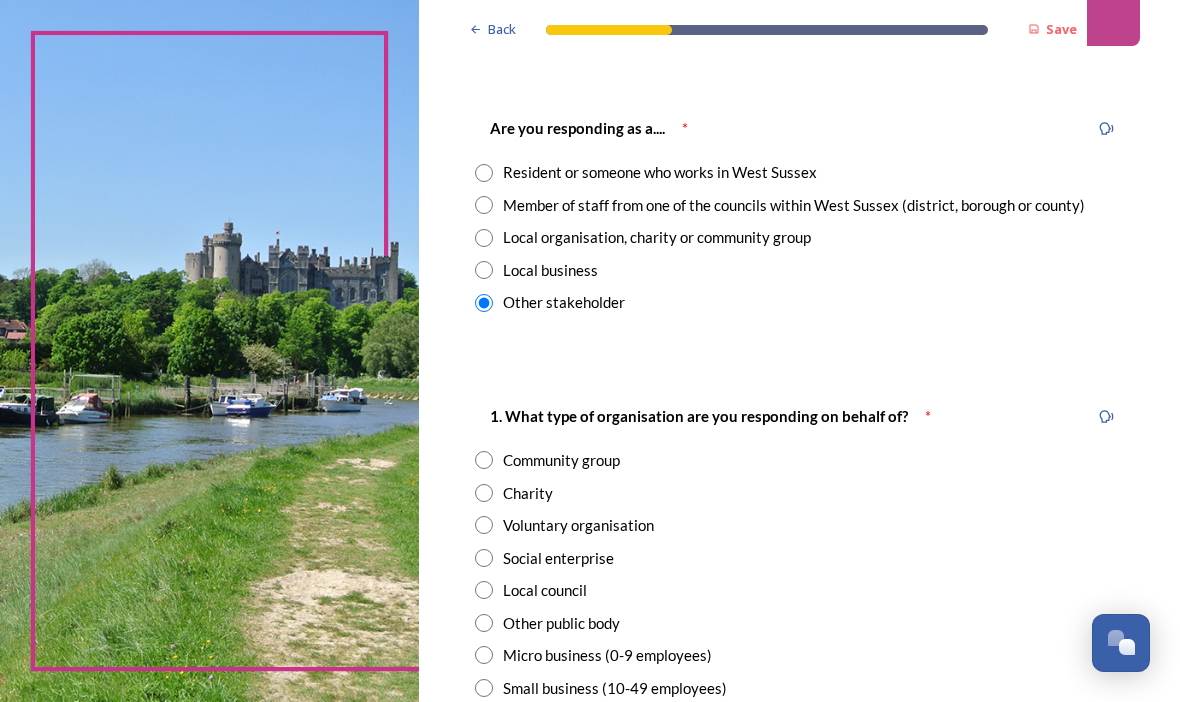 scroll, scrollTop: 92, scrollLeft: 0, axis: vertical 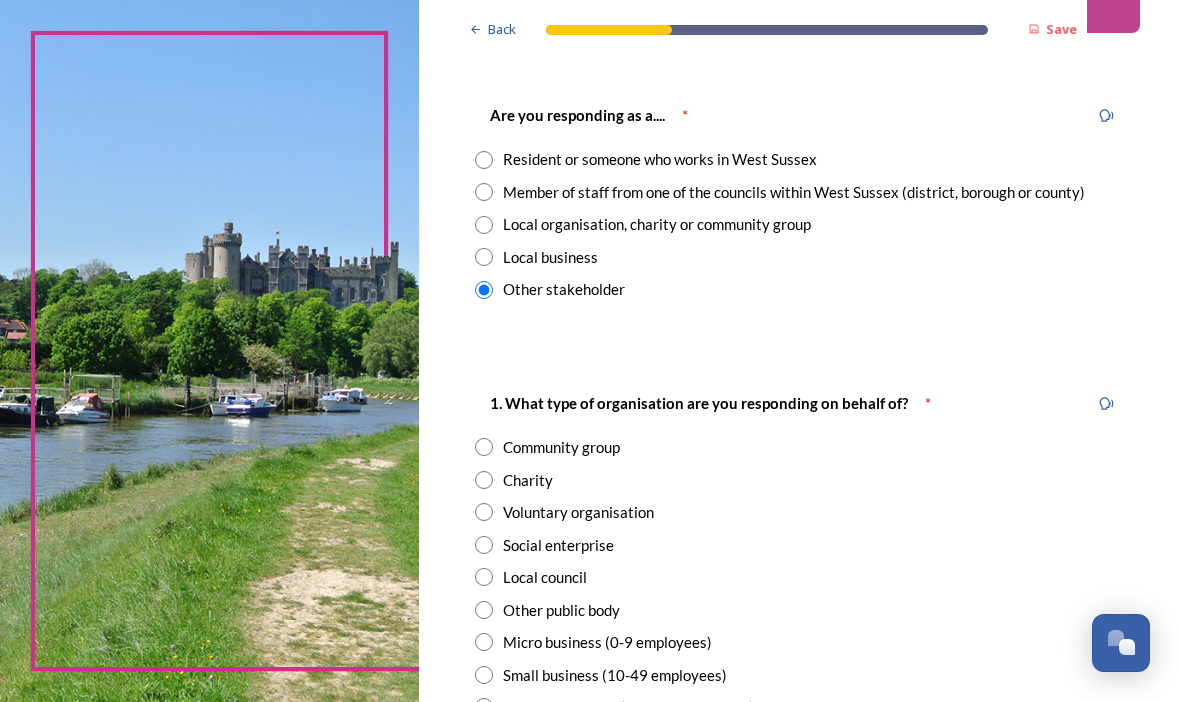 click at bounding box center (484, 160) 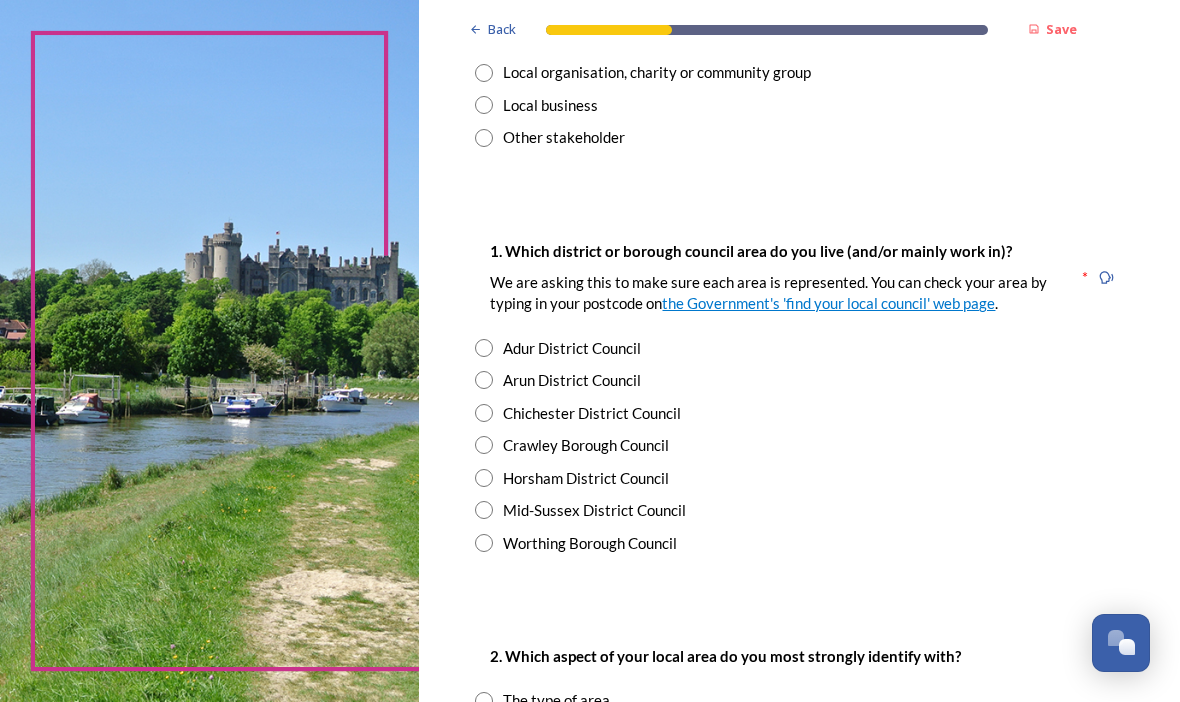 scroll, scrollTop: 247, scrollLeft: 0, axis: vertical 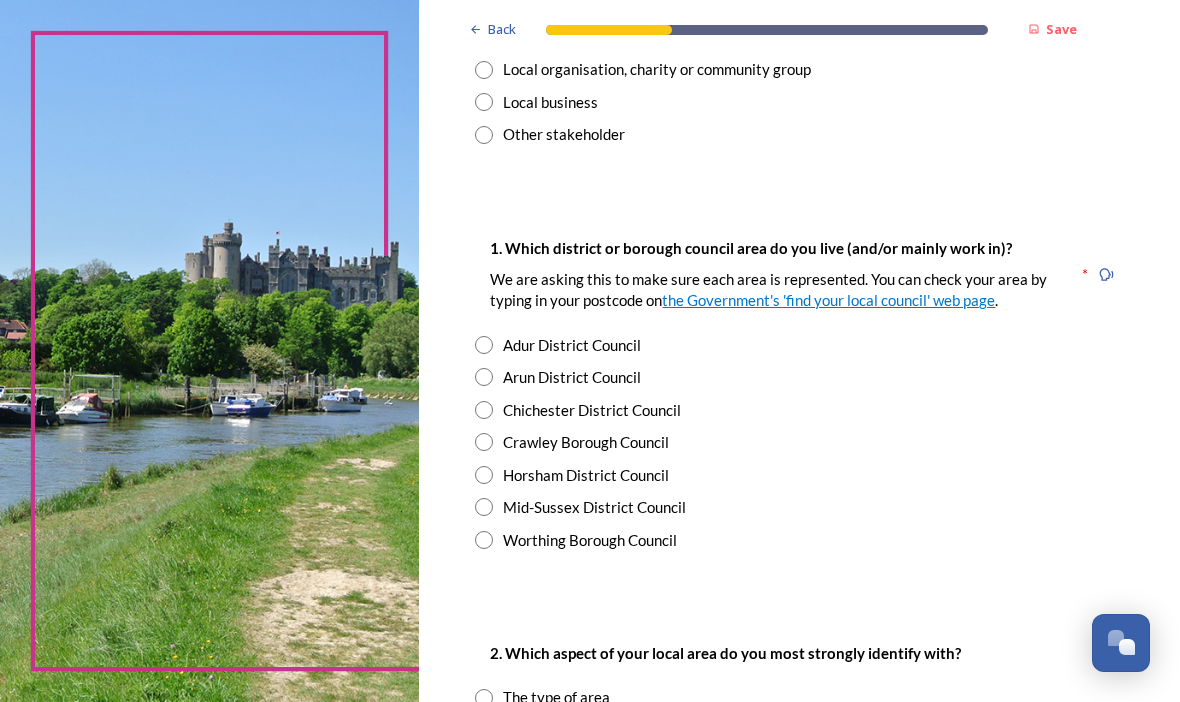 click on "Chichester District Council" at bounding box center (799, 410) 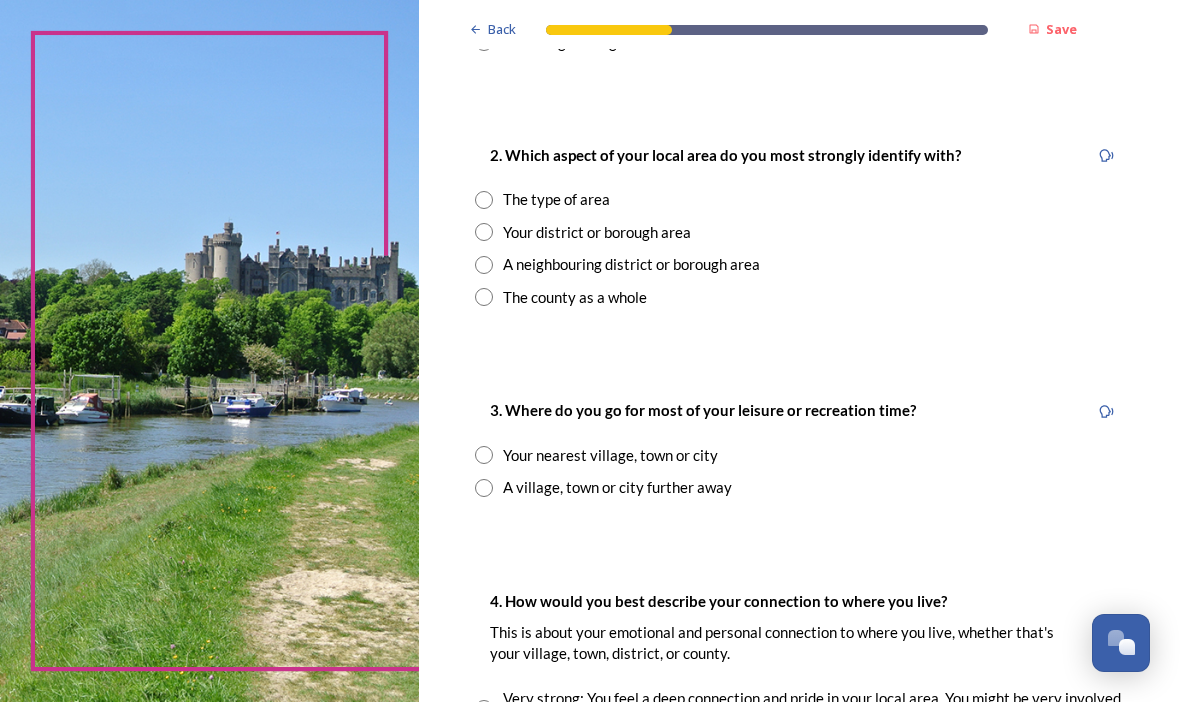 scroll, scrollTop: 745, scrollLeft: 0, axis: vertical 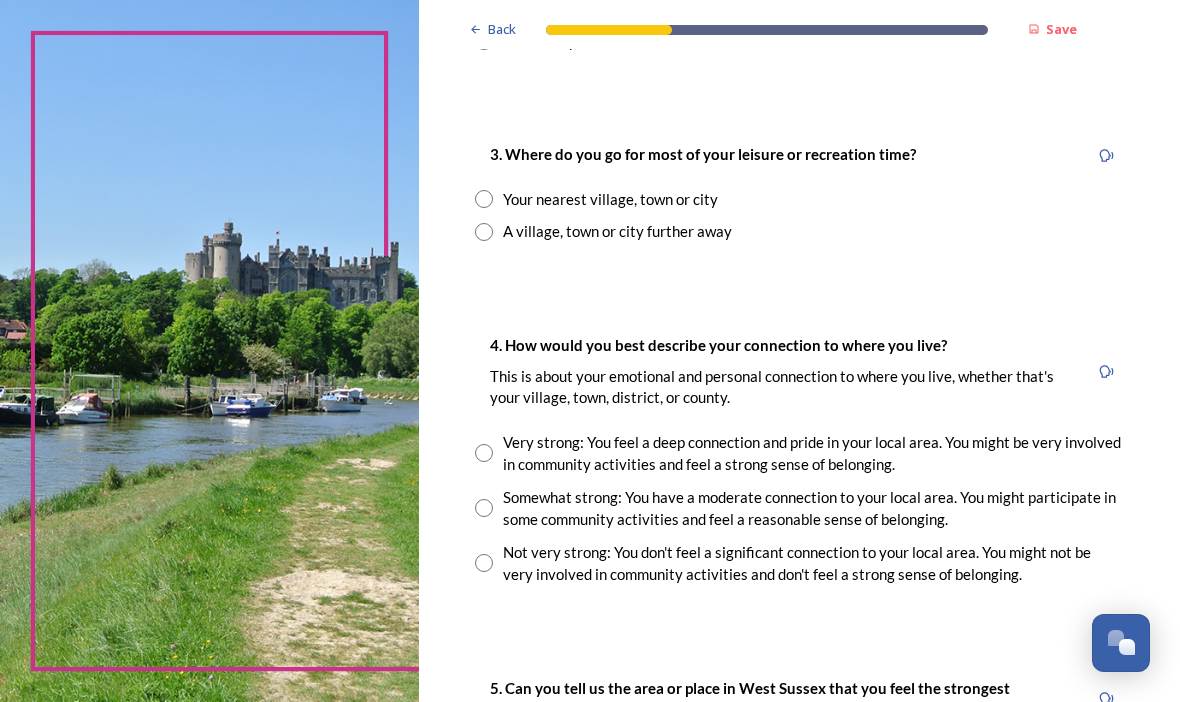 click at bounding box center (484, 232) 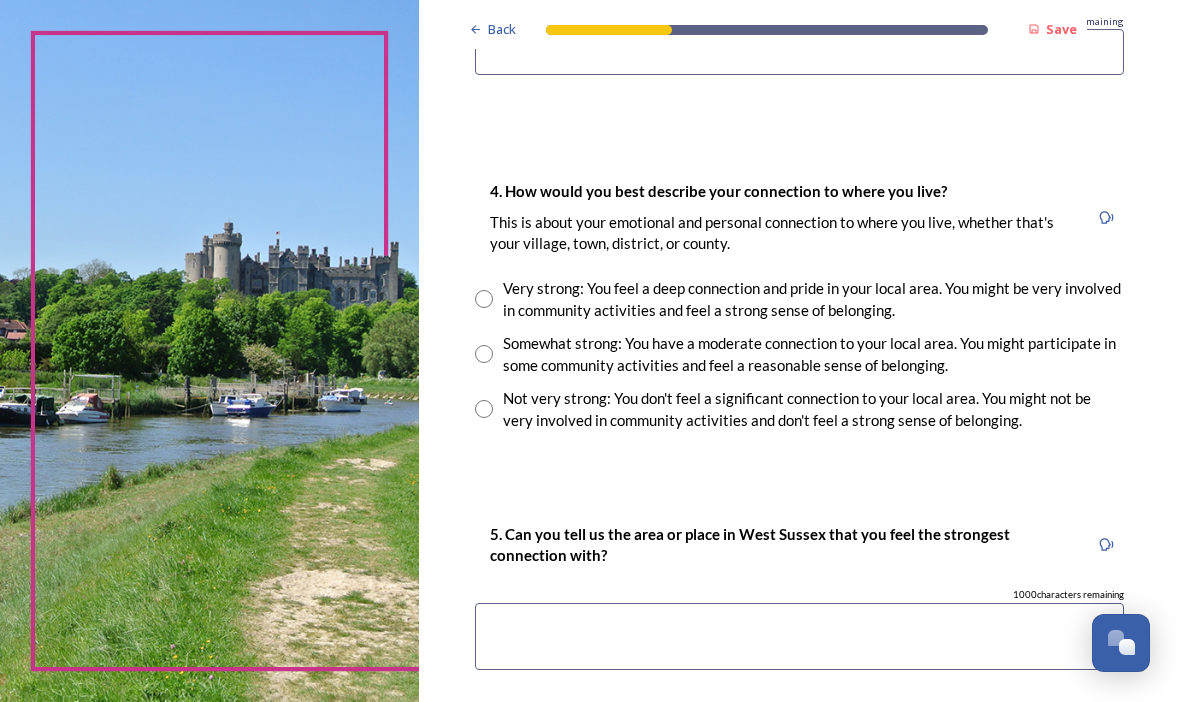 scroll, scrollTop: 1364, scrollLeft: 0, axis: vertical 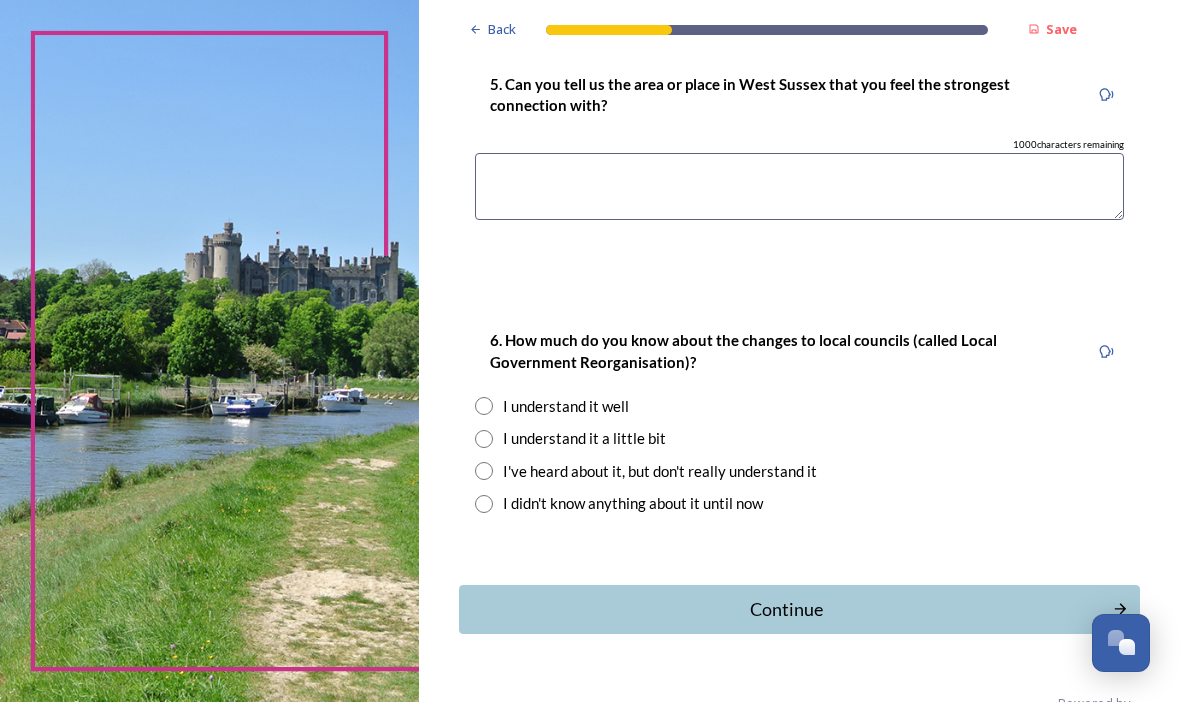 click at bounding box center (484, 439) 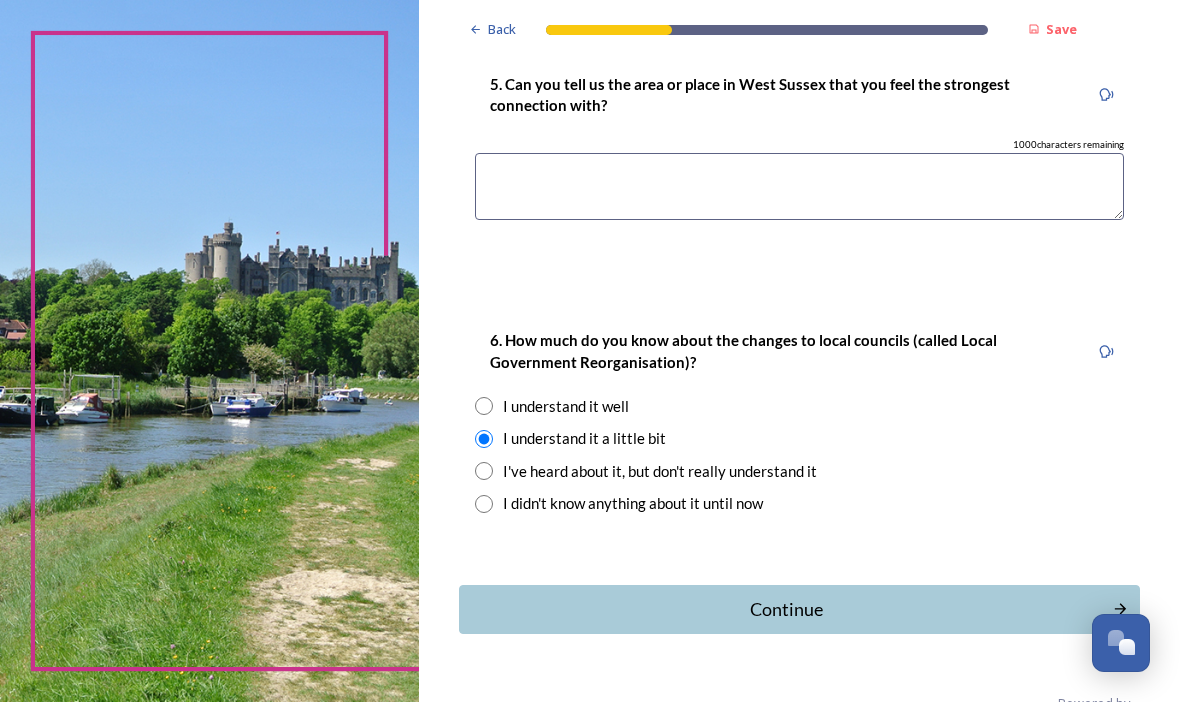click on "Continue" at bounding box center (785, 609) 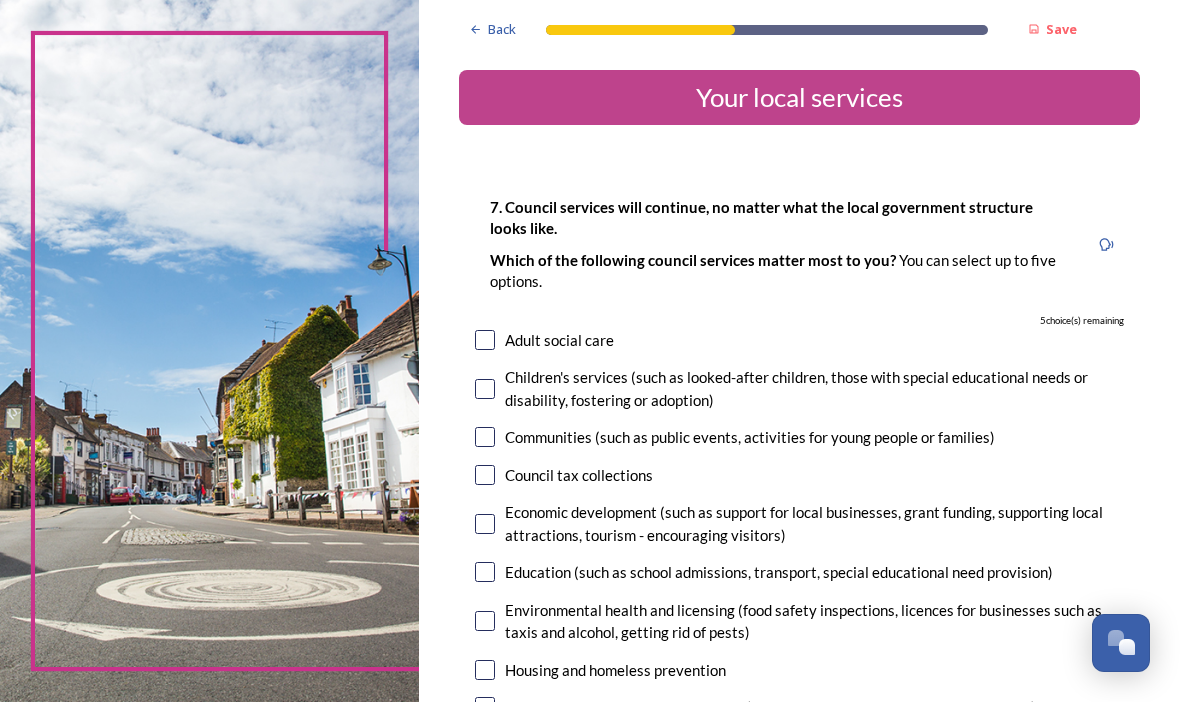 scroll, scrollTop: 0, scrollLeft: 0, axis: both 